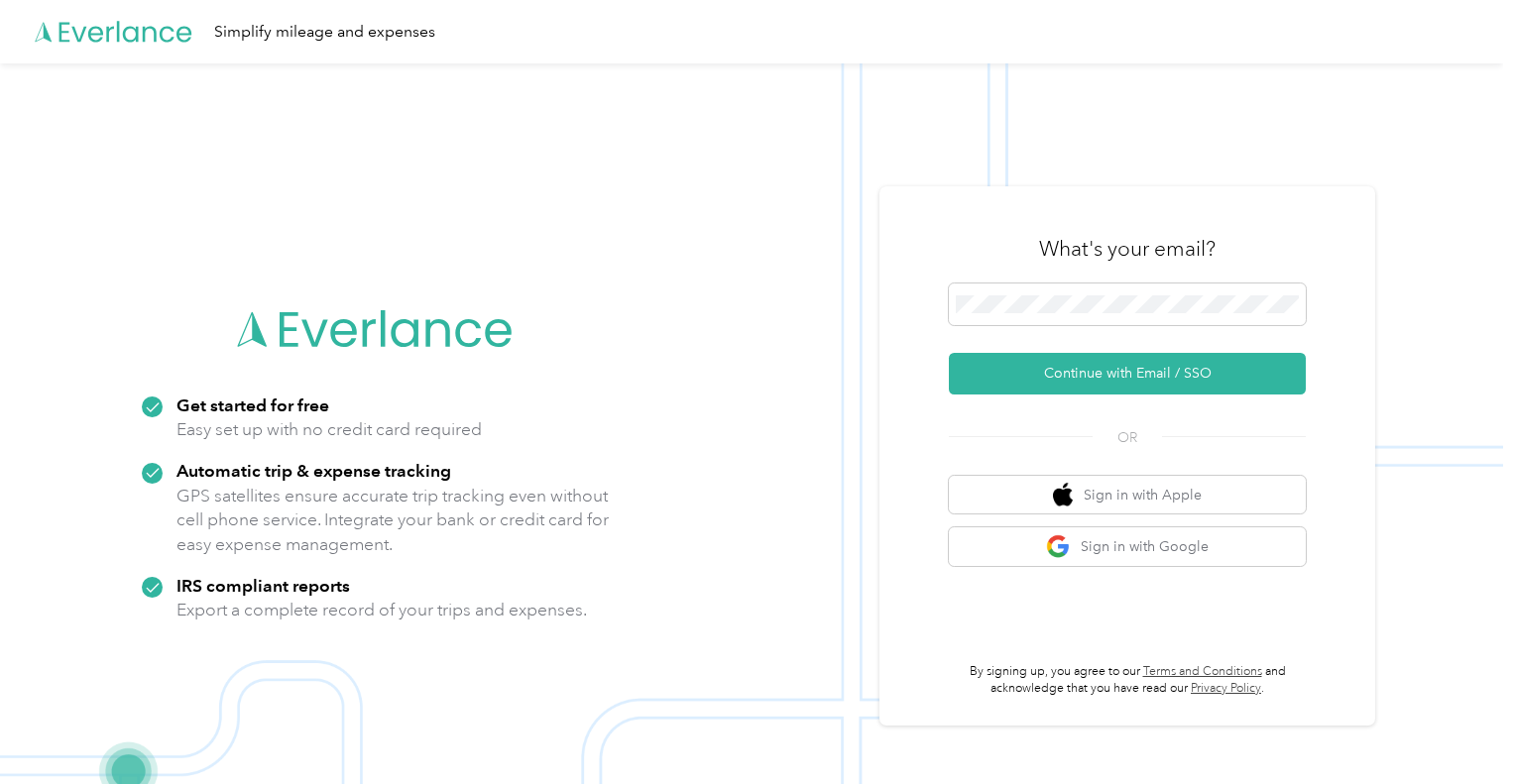 scroll, scrollTop: 0, scrollLeft: 0, axis: both 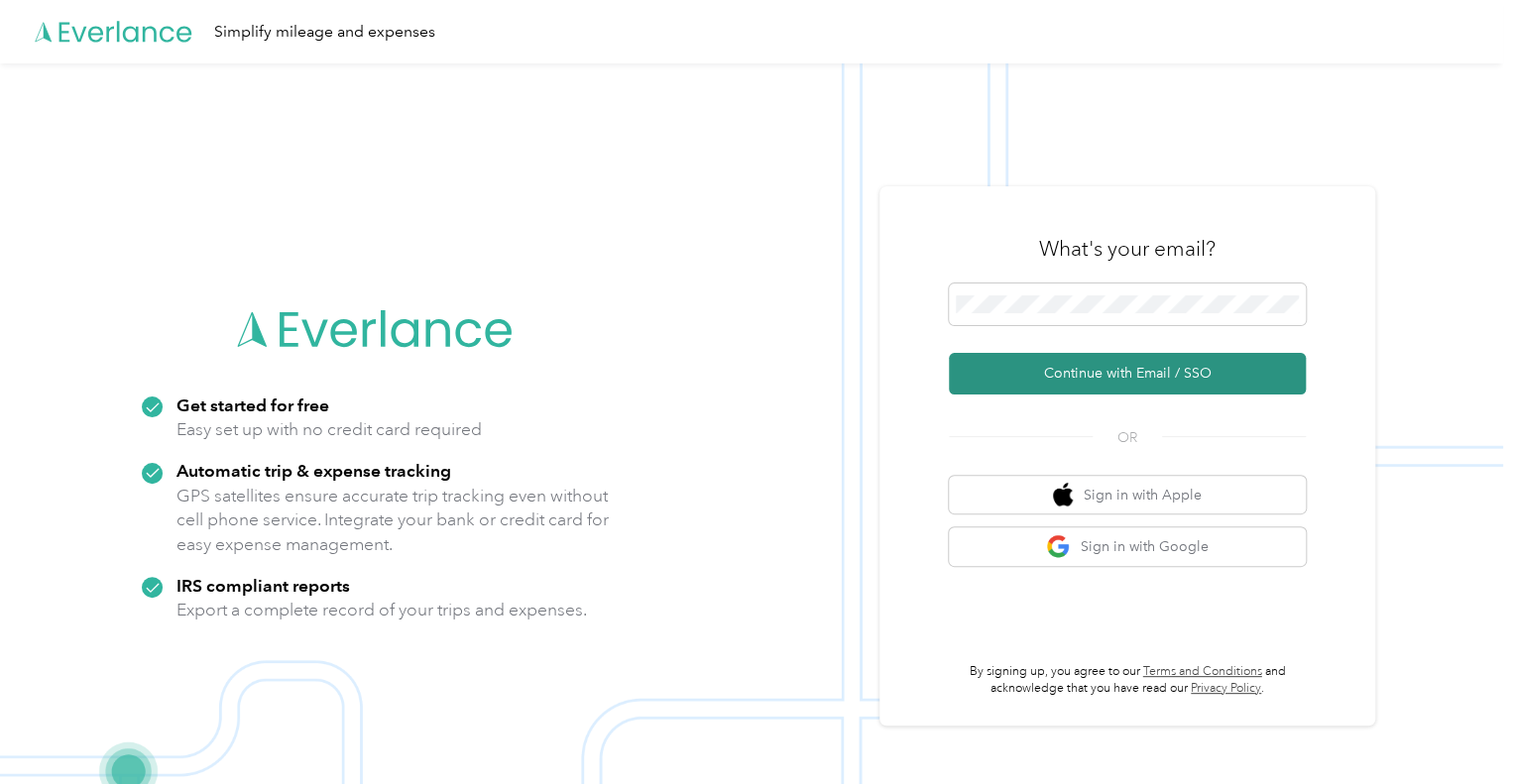 click on "Continue with Email / SSO" at bounding box center [1127, 374] 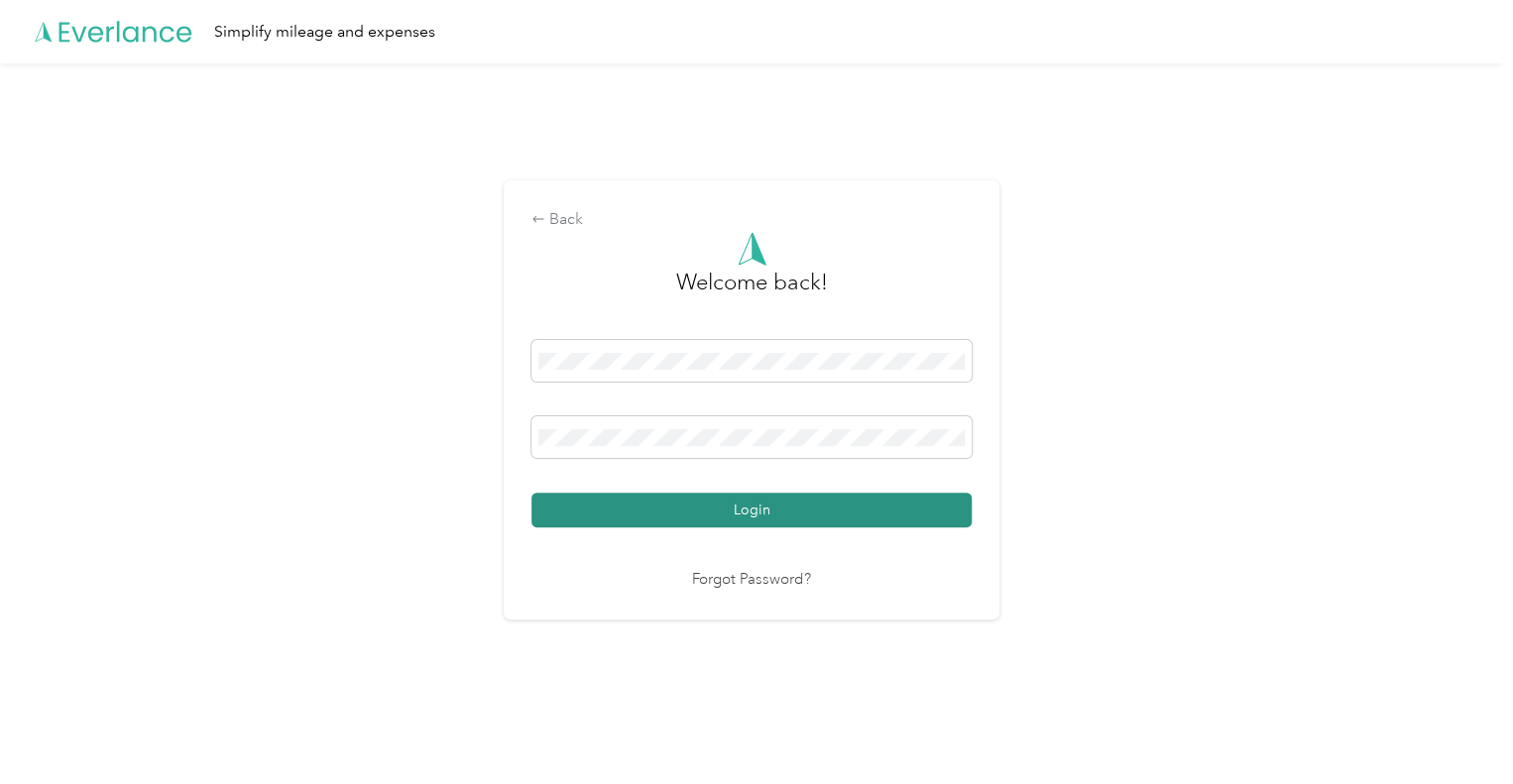 click on "Login" at bounding box center (752, 509) 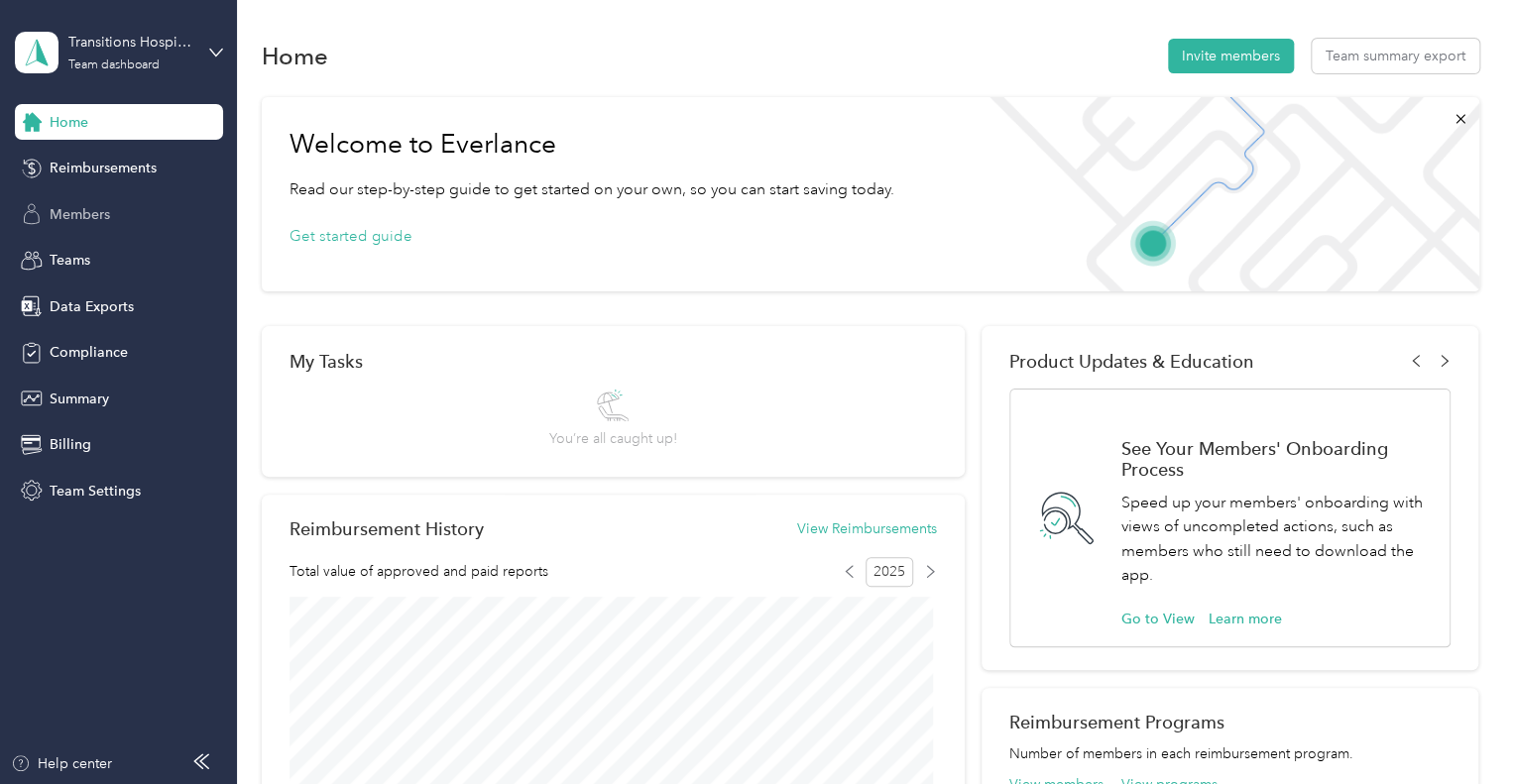 click on "Members" at bounding box center [79, 214] 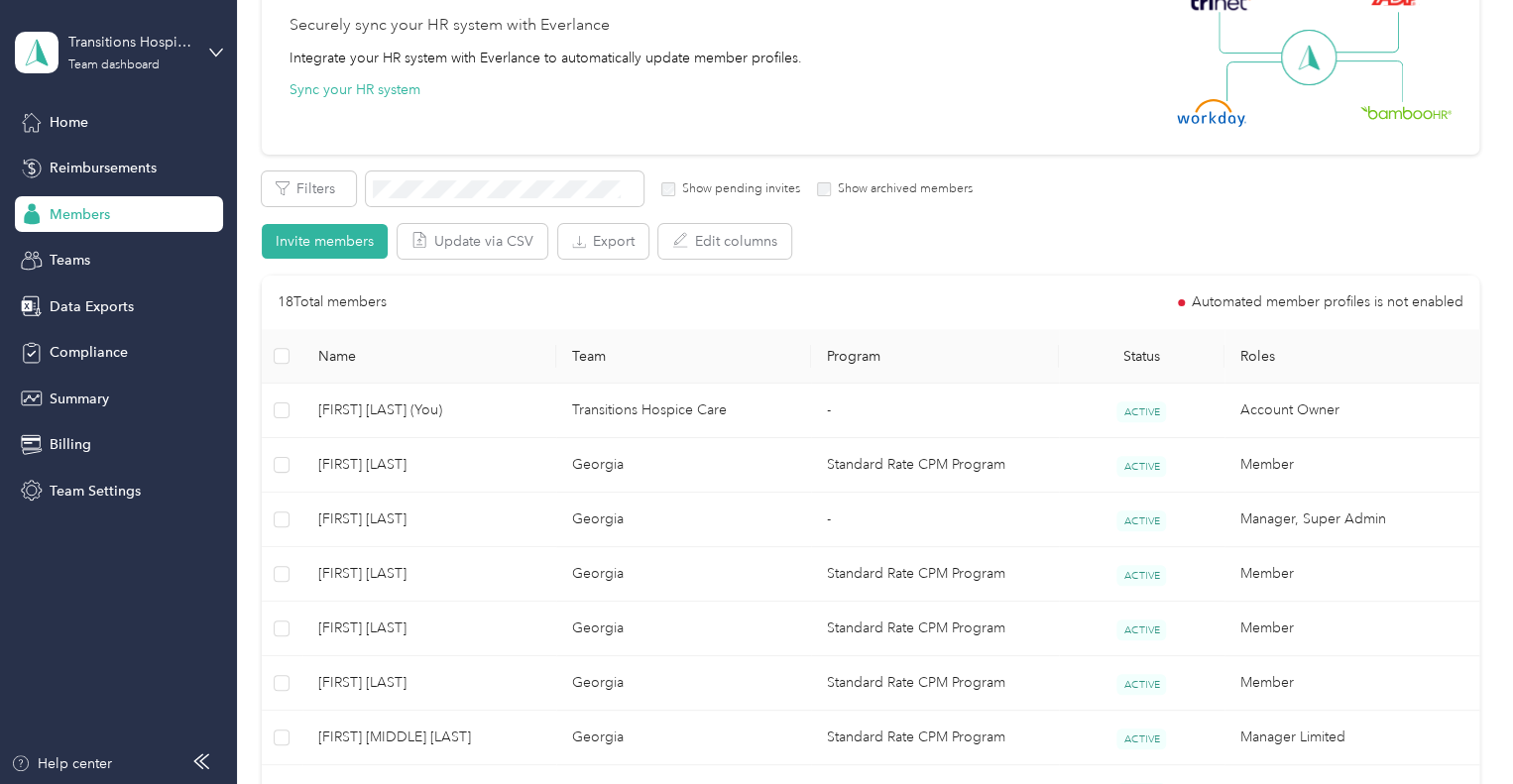 scroll, scrollTop: 991, scrollLeft: 0, axis: vertical 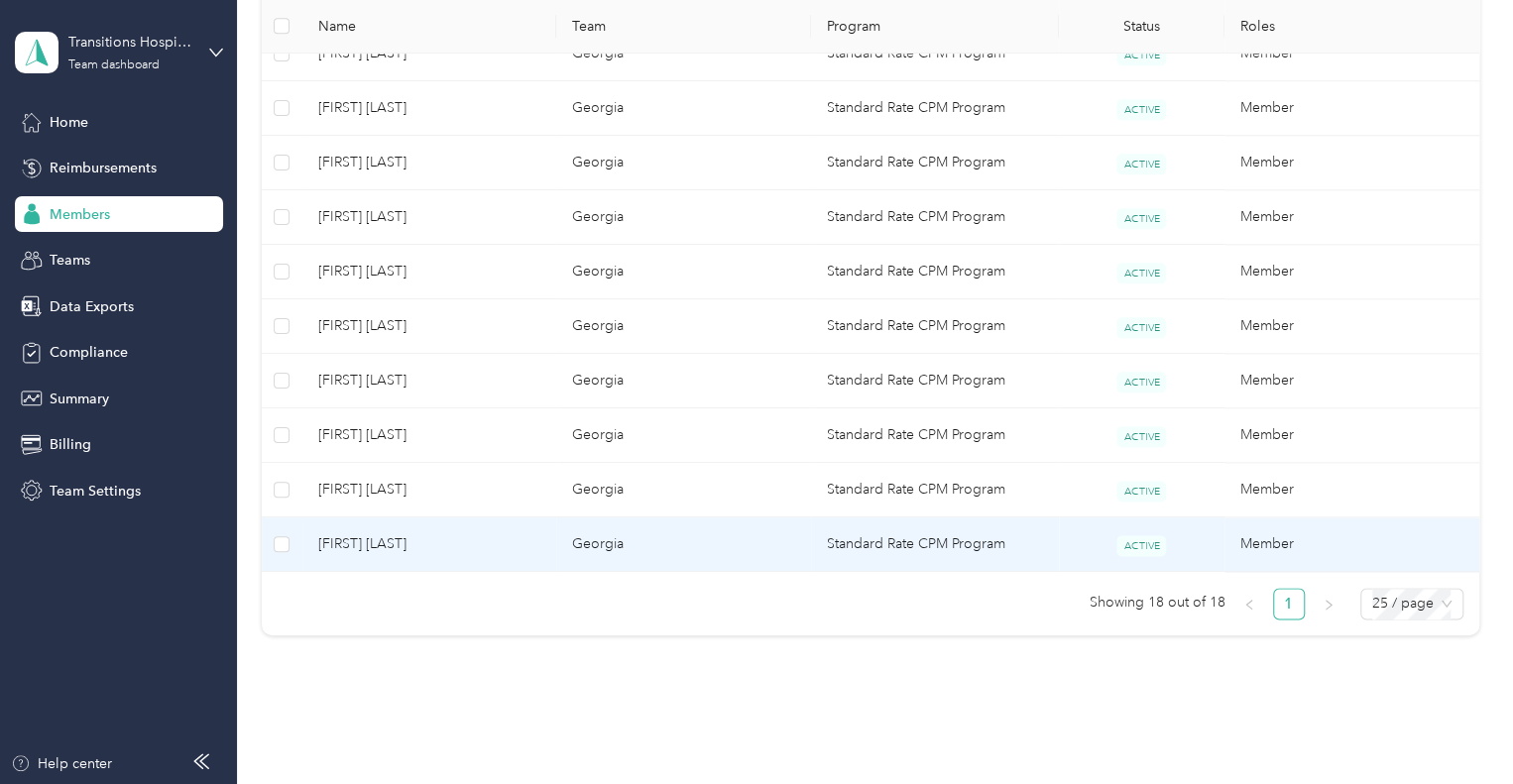 click on "[FIRST] [LAST]" at bounding box center (429, 544) 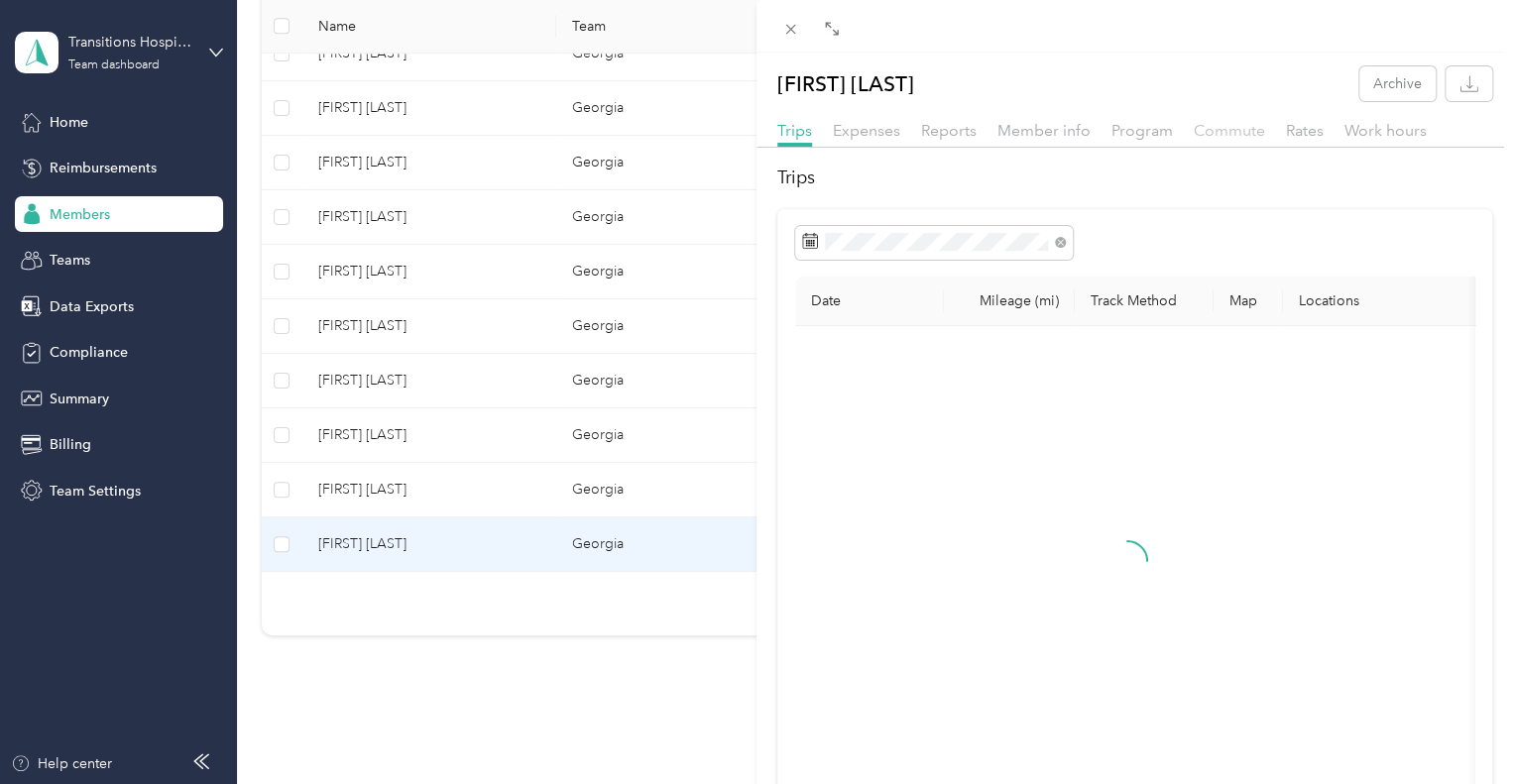 click on "Commute" at bounding box center [1229, 130] 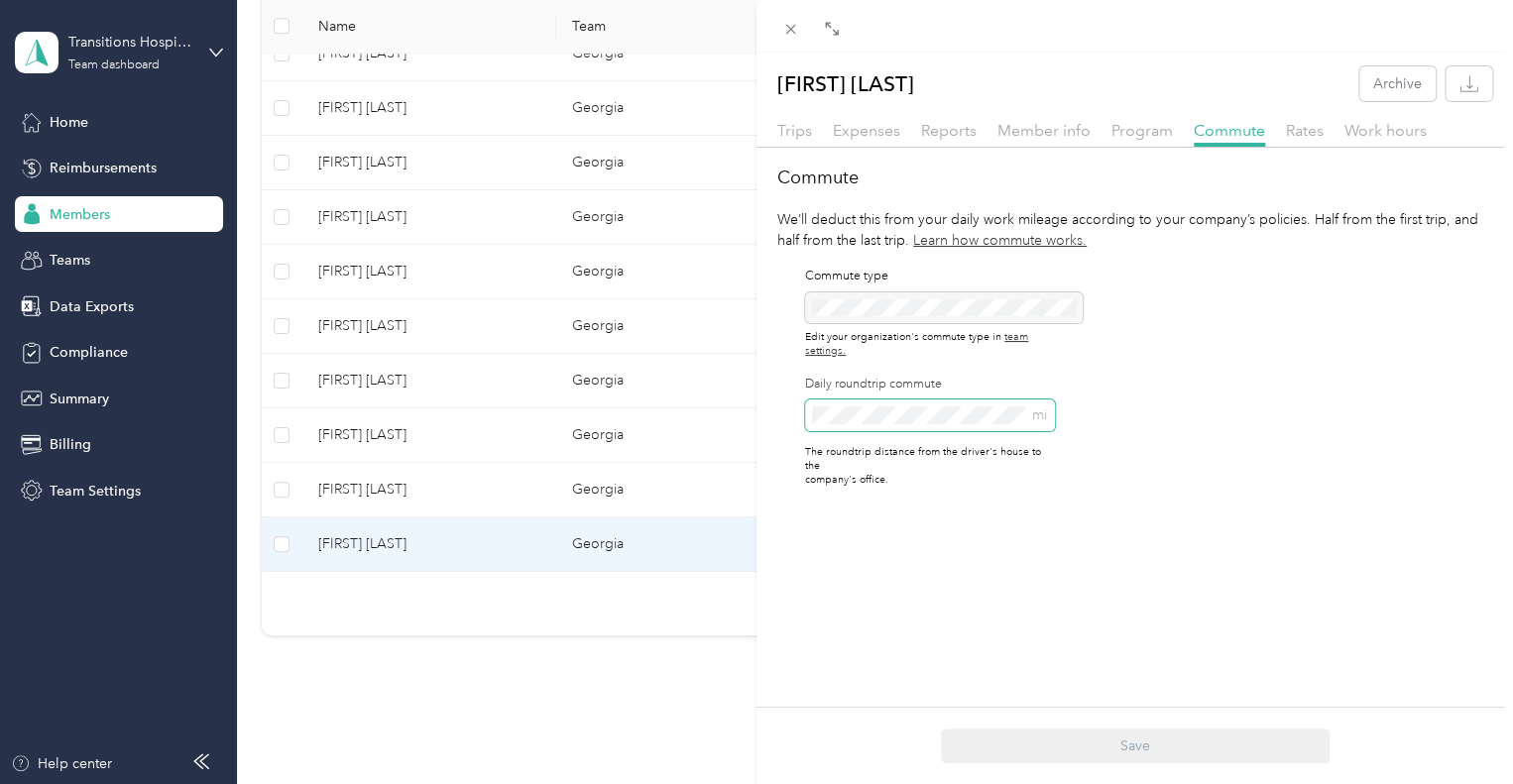 click on "[FIRST] [LAST] Archive Trips Expenses Reports Member info Program Commute Rates Work hours Commute We’ll deduct this from your daily work mileage according to your company’s policies. Half from the first trip, and half from the last trip.   Learn how commute works. Commute type Edit your organization's commute type in   team settings. Daily roundtrip commute   mi The roundtrip distance from the driver's house to the  company's office. Save" at bounding box center [756, 392] 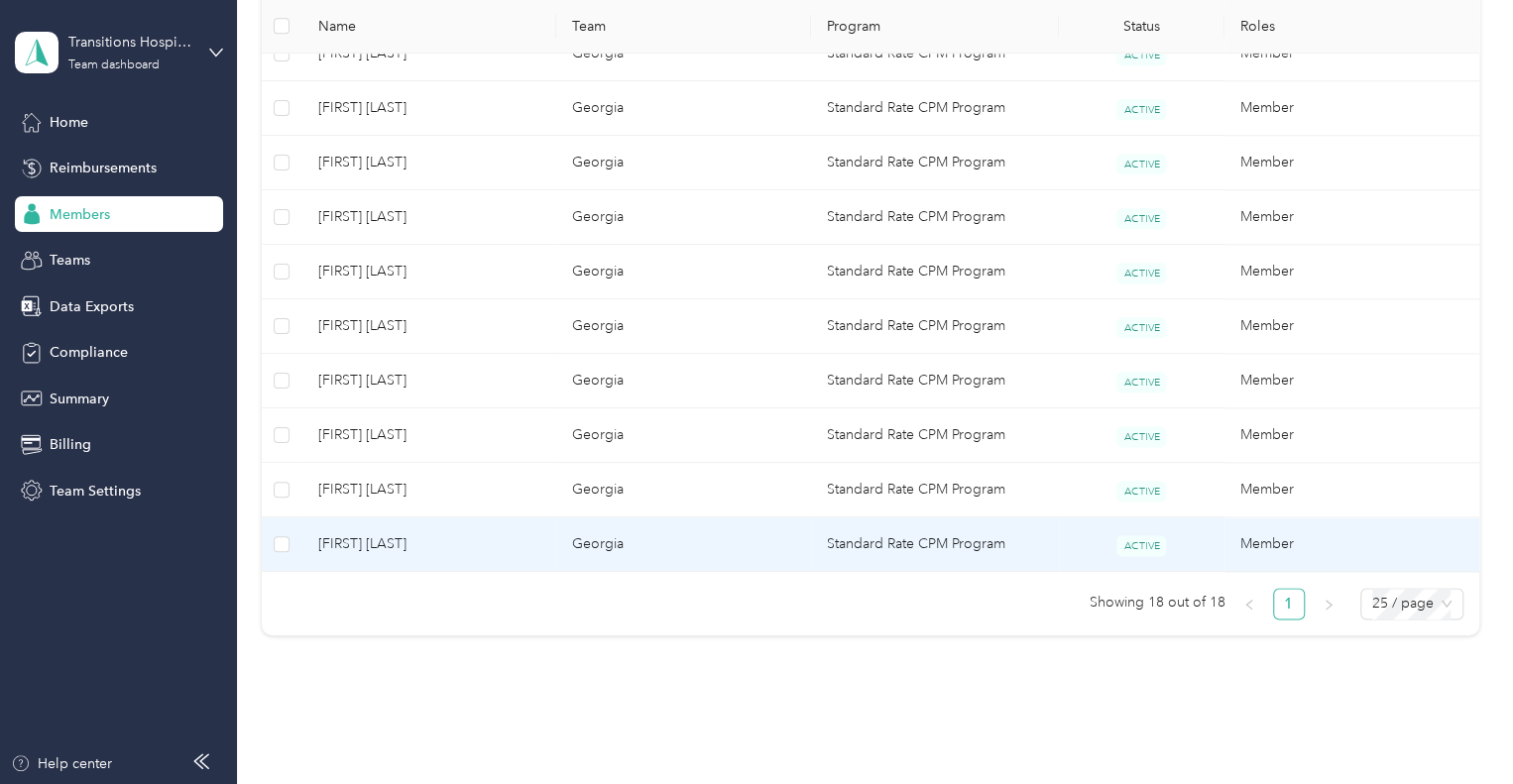 click on "[FIRST] [LAST]" at bounding box center (429, 544) 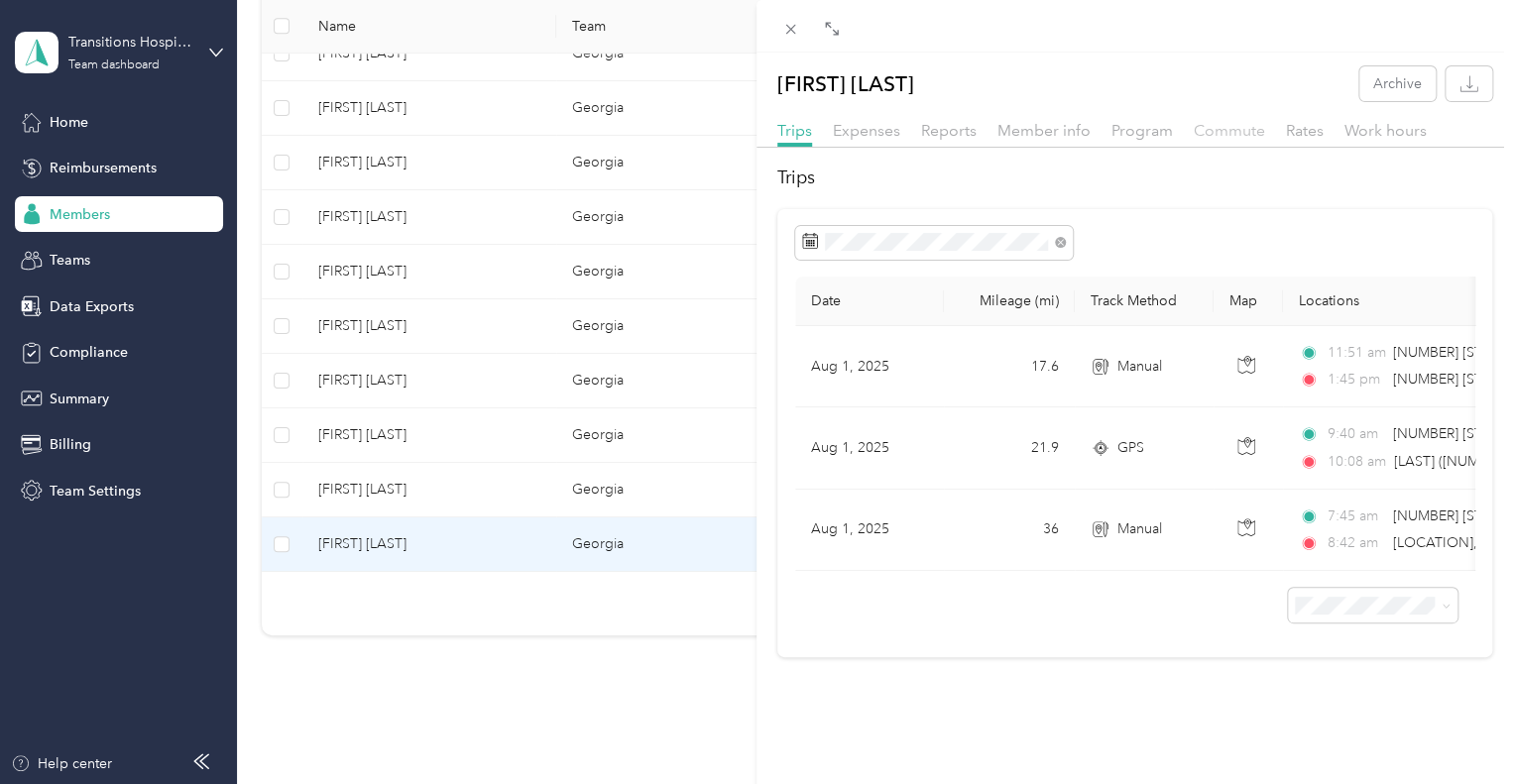 click on "Commute" at bounding box center (1229, 130) 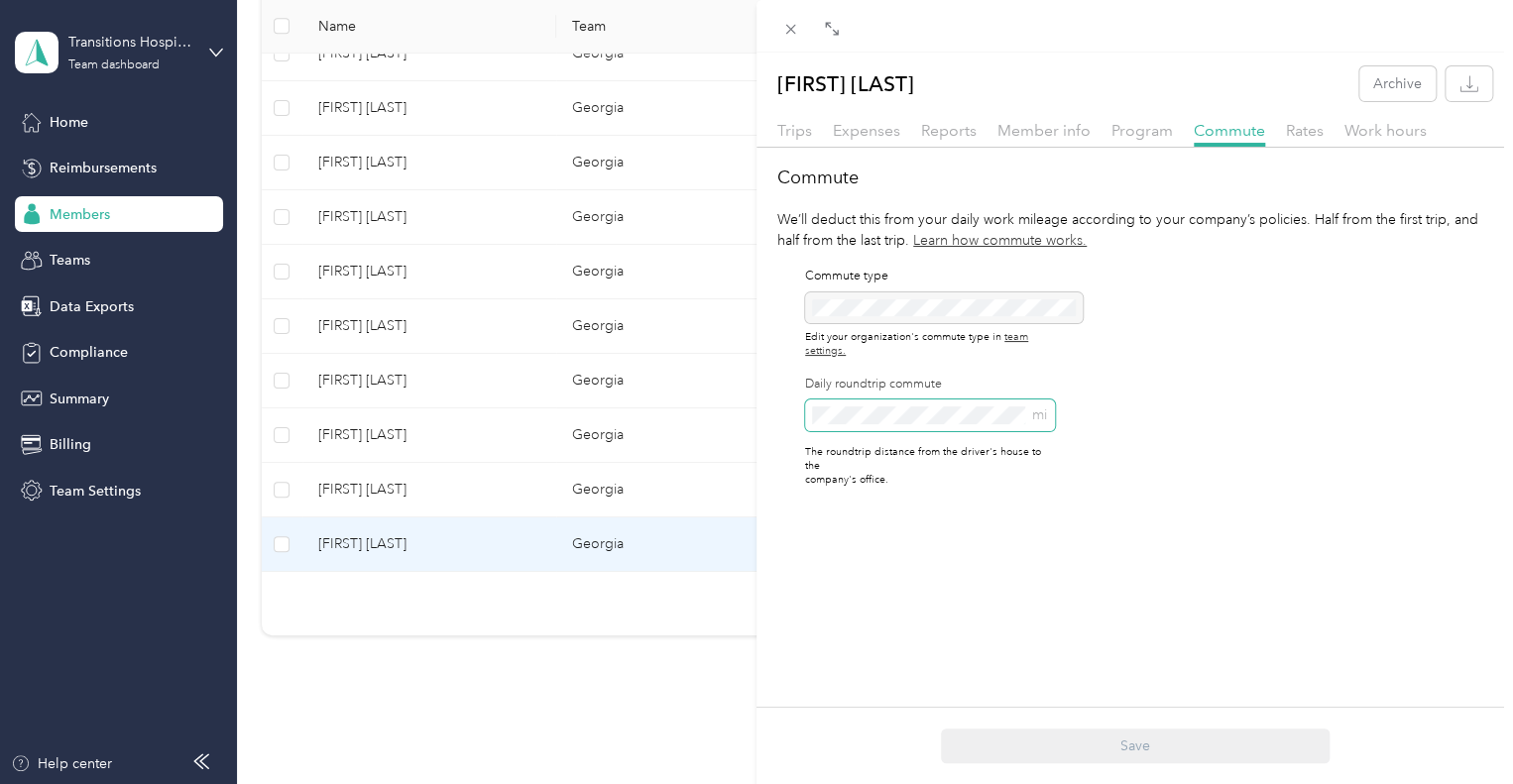 click on "Commute We’ll deduct this from your daily work mileage according to your company’s policies. Half from the first trip, and half from the last trip.   Learn how commute works. Commute type Edit your organization's commute type in   team settings. Daily roundtrip commute   mi The roundtrip distance from the driver's house to the  company's office." at bounding box center [1134, 334] 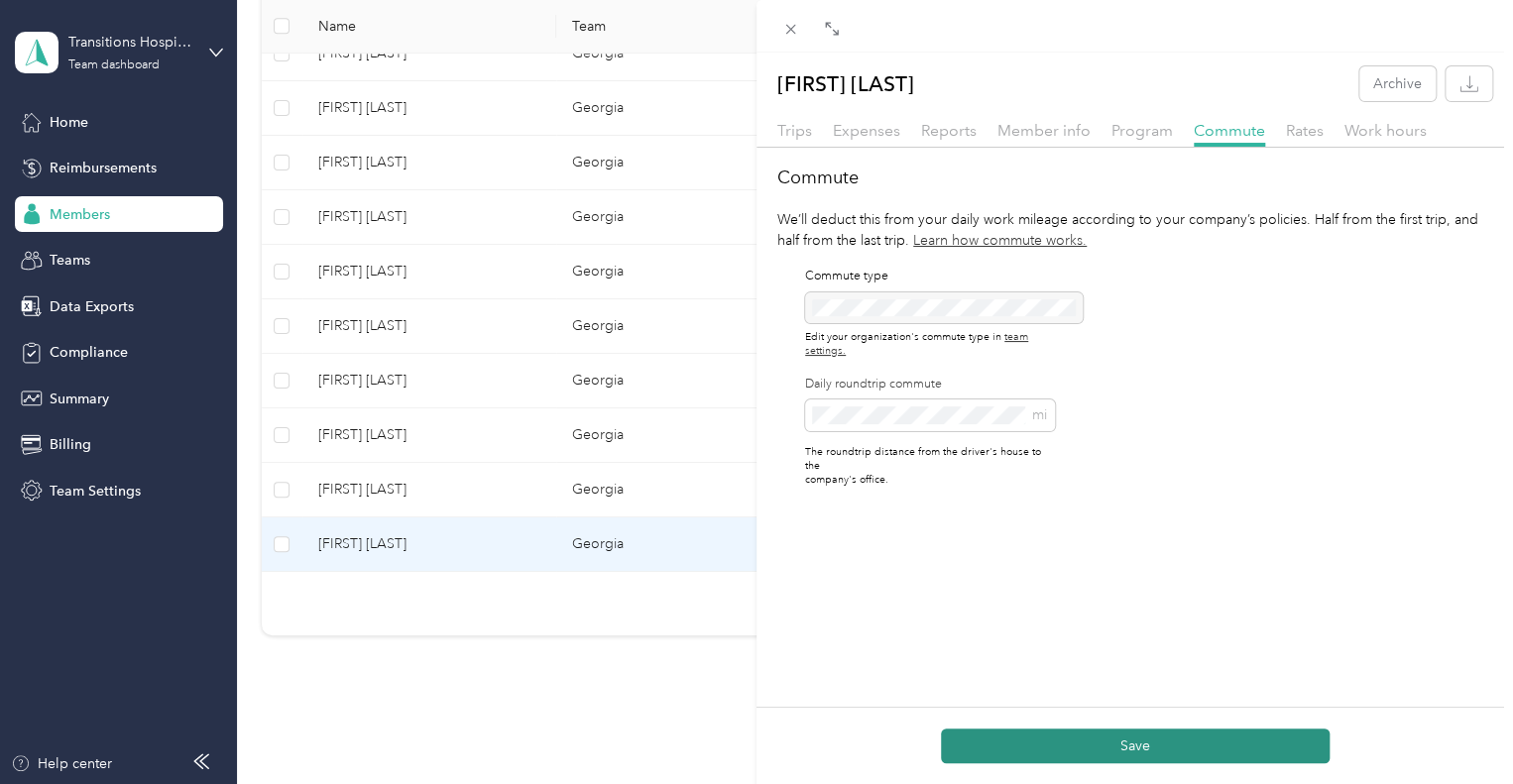 click on "Save" at bounding box center (1135, 745) 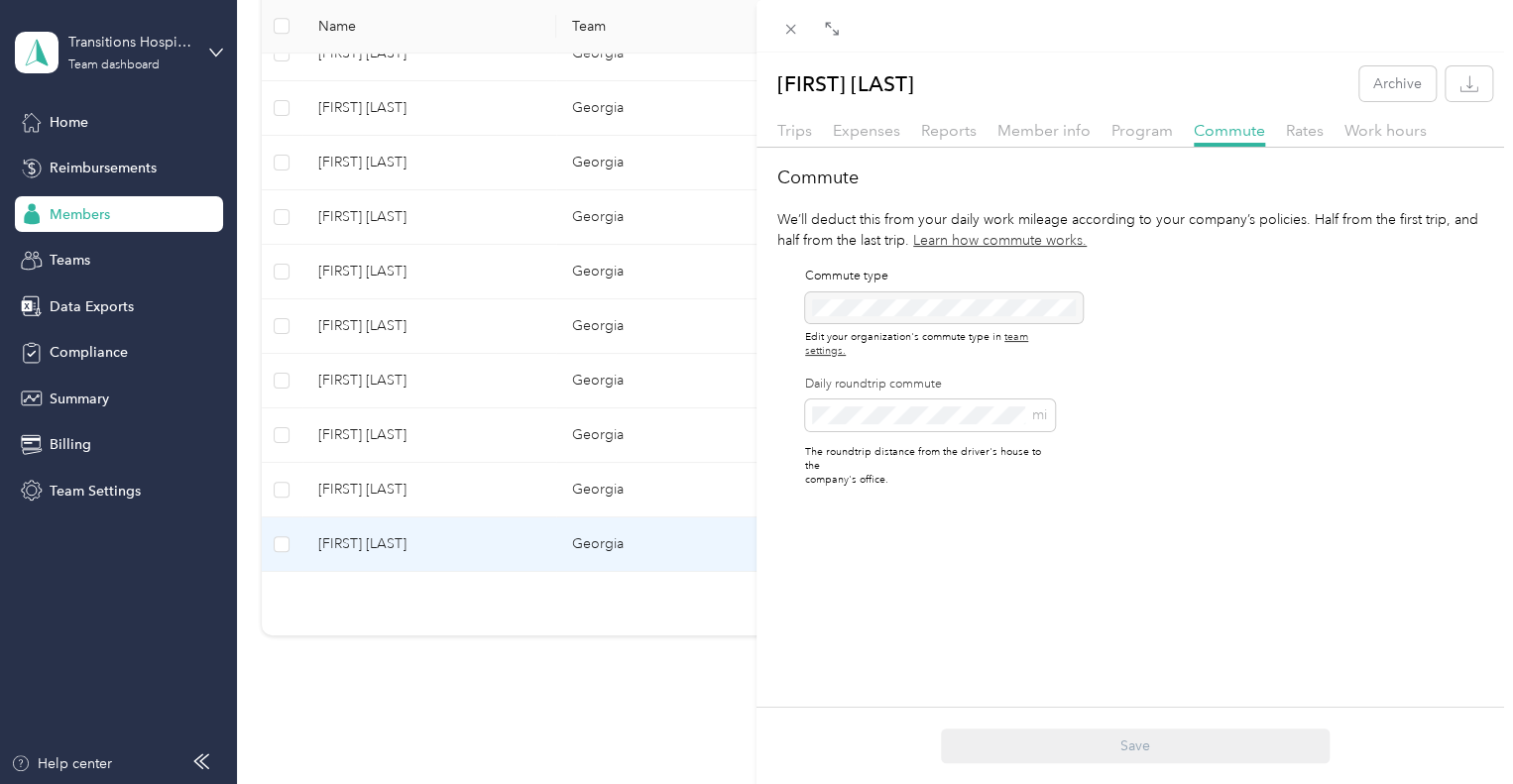 click on "Trips Expenses Reports Member info Program Commute Rates Work hours" at bounding box center [1134, 133] 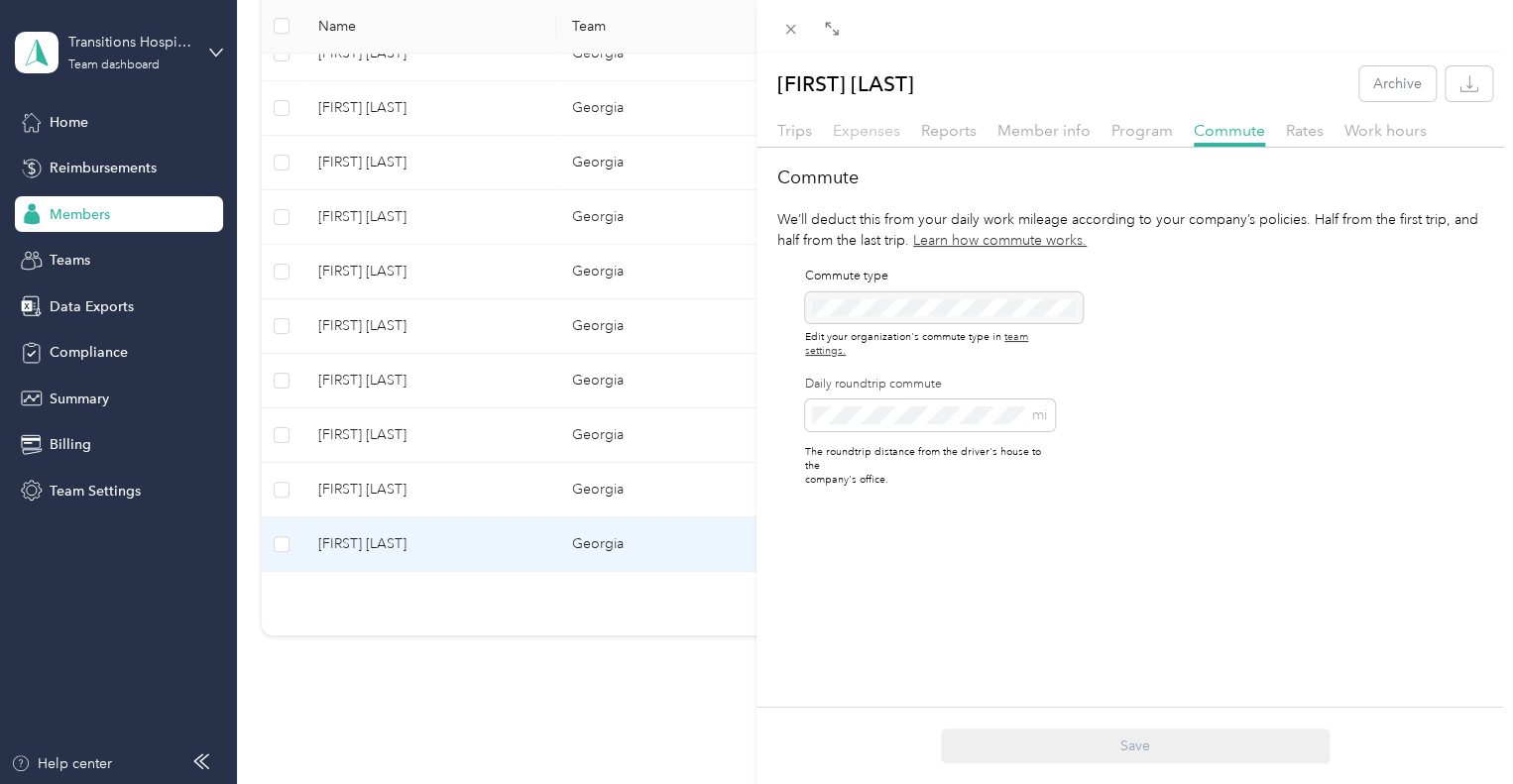 click on "Expenses" at bounding box center (867, 130) 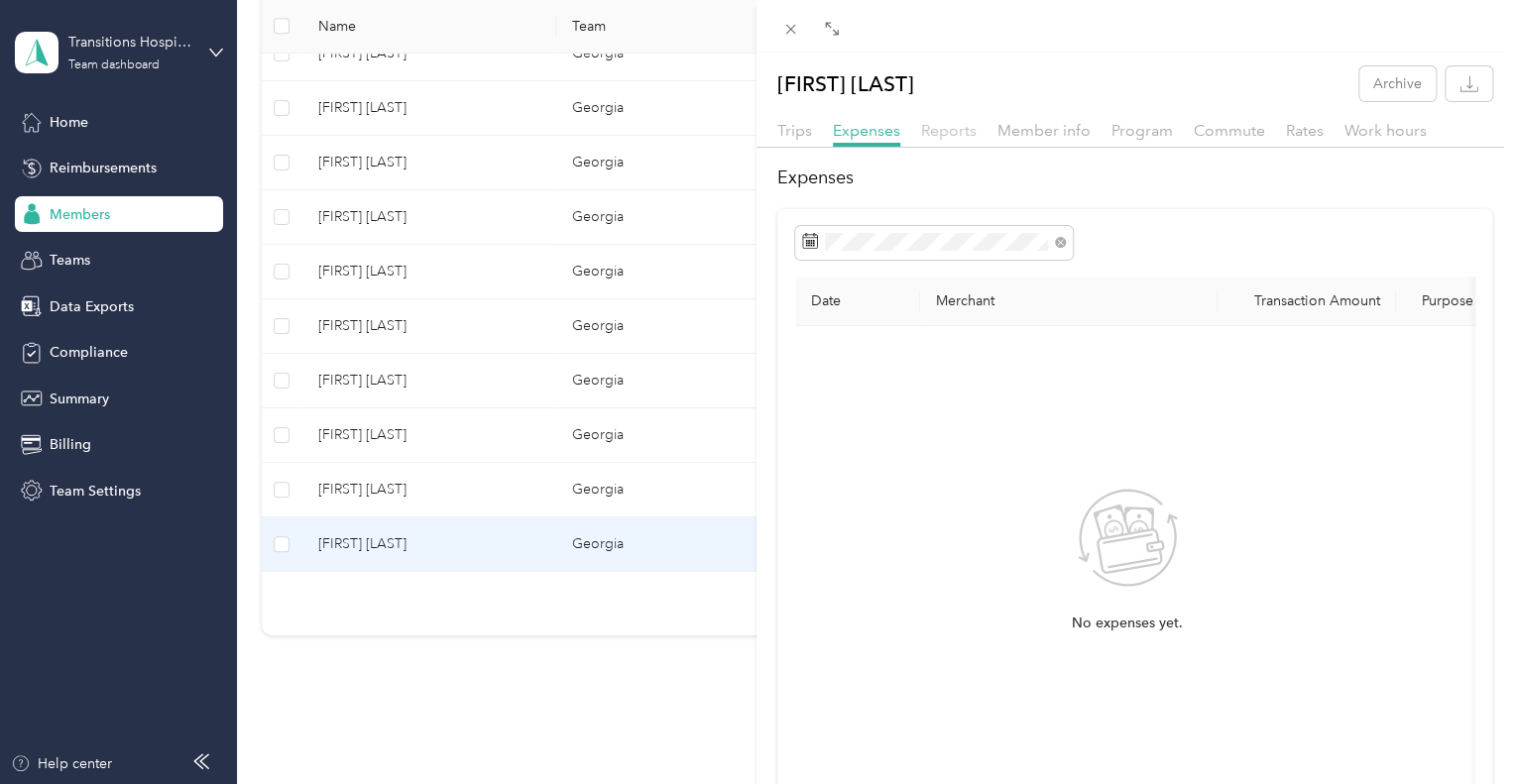 click on "Reports" at bounding box center (949, 130) 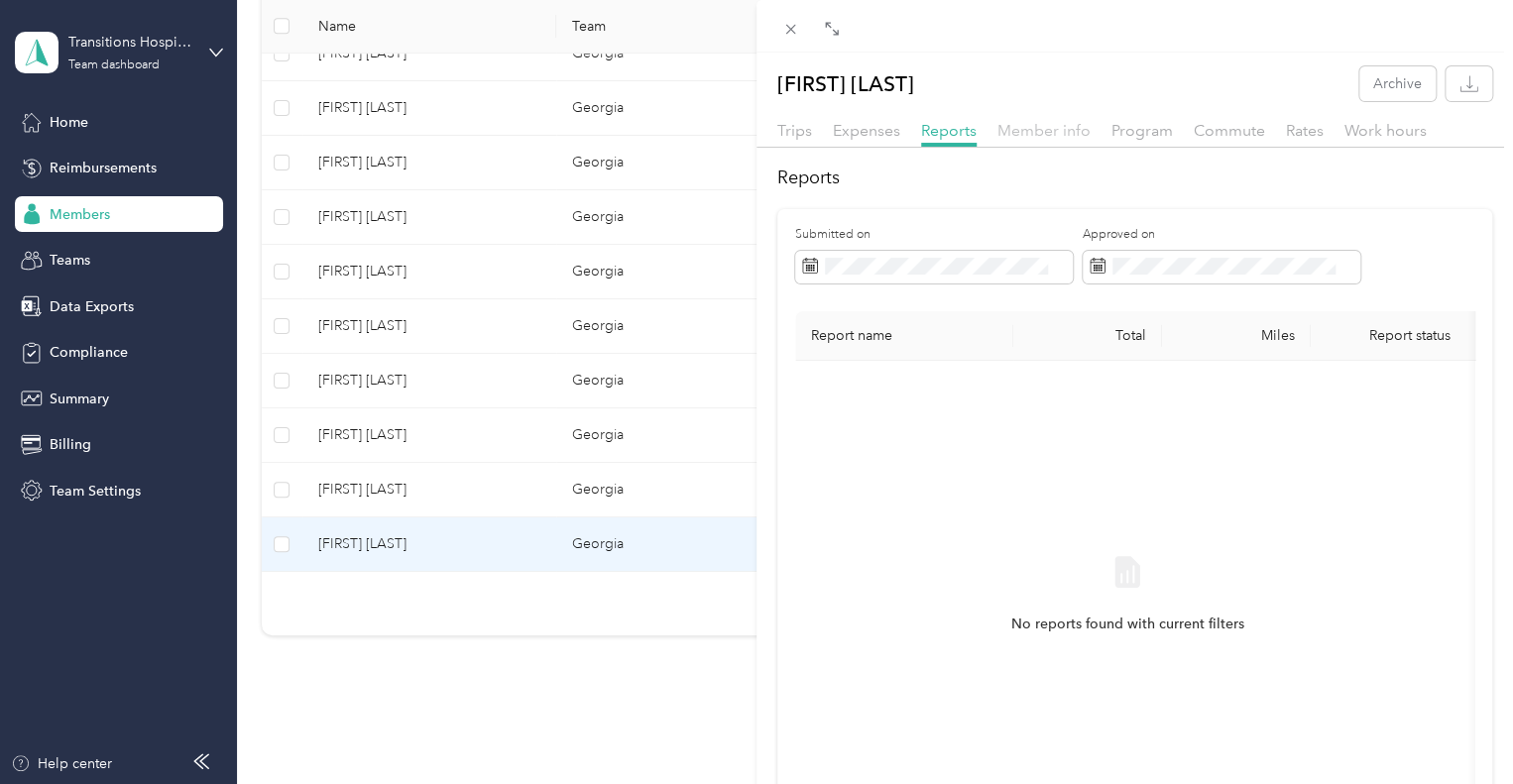 click on "Member info" at bounding box center (1044, 130) 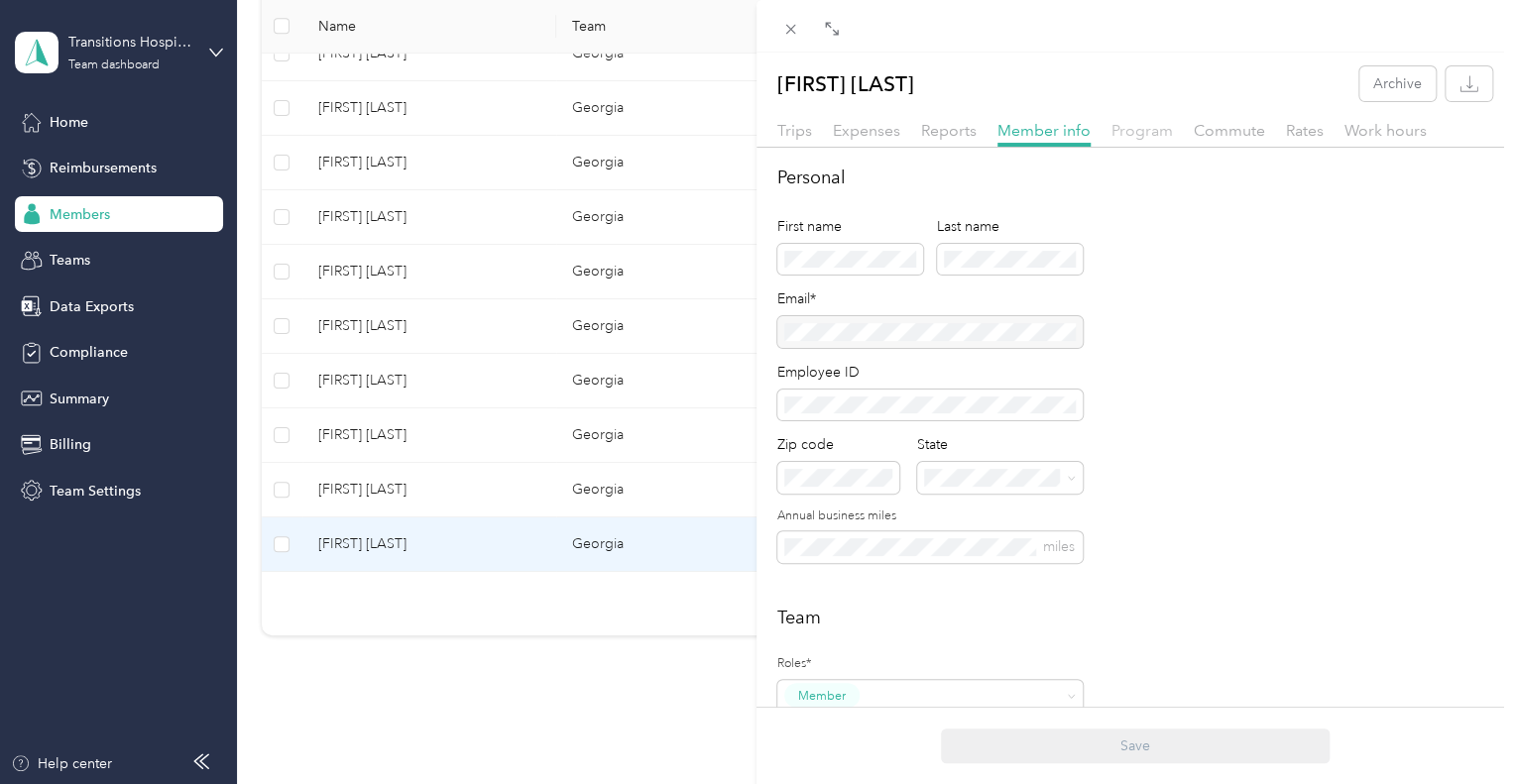 click on "Program" at bounding box center (1142, 130) 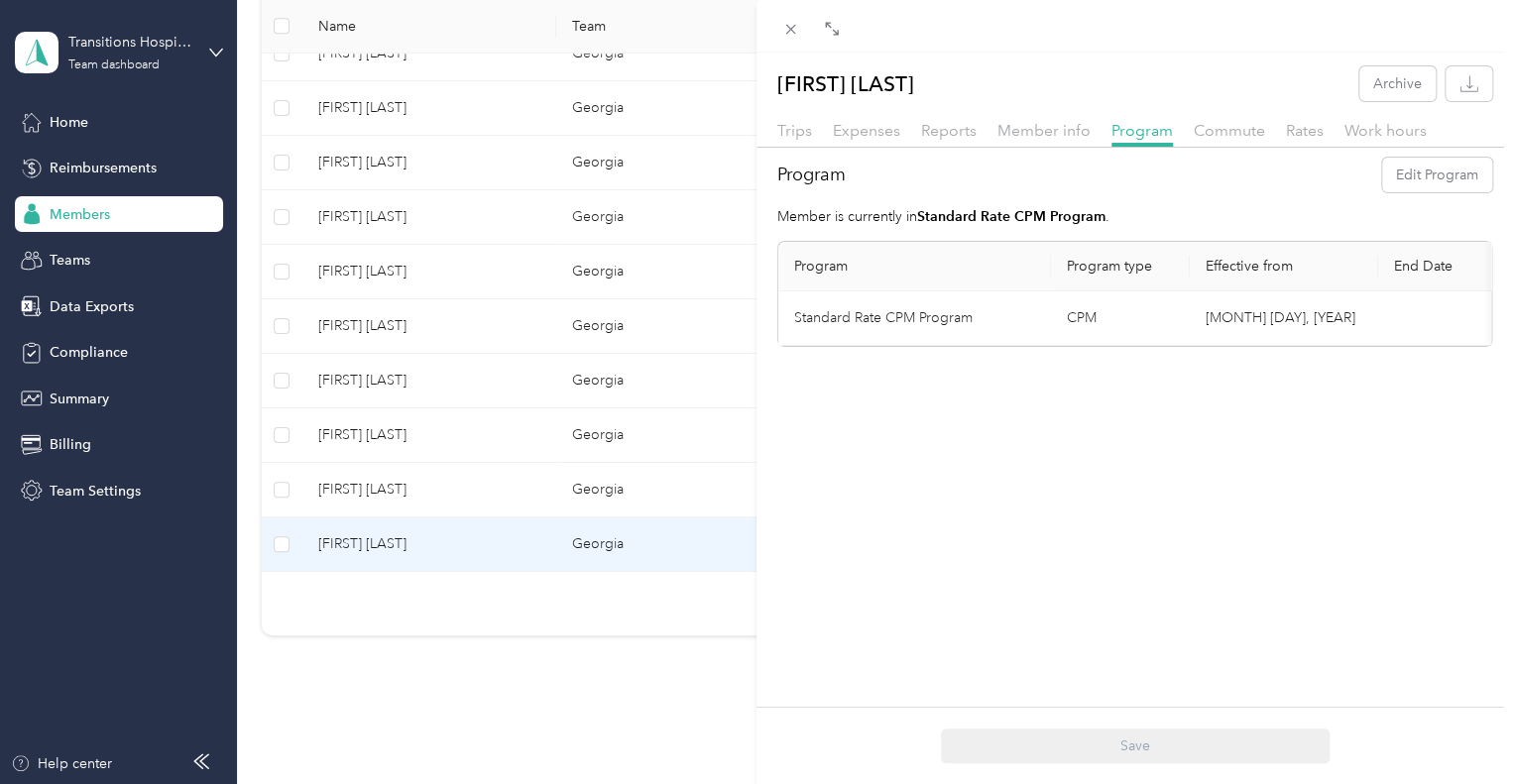 click on "Trips Expenses Reports Member info Program Commute Rates Work hours" at bounding box center [1134, 133] 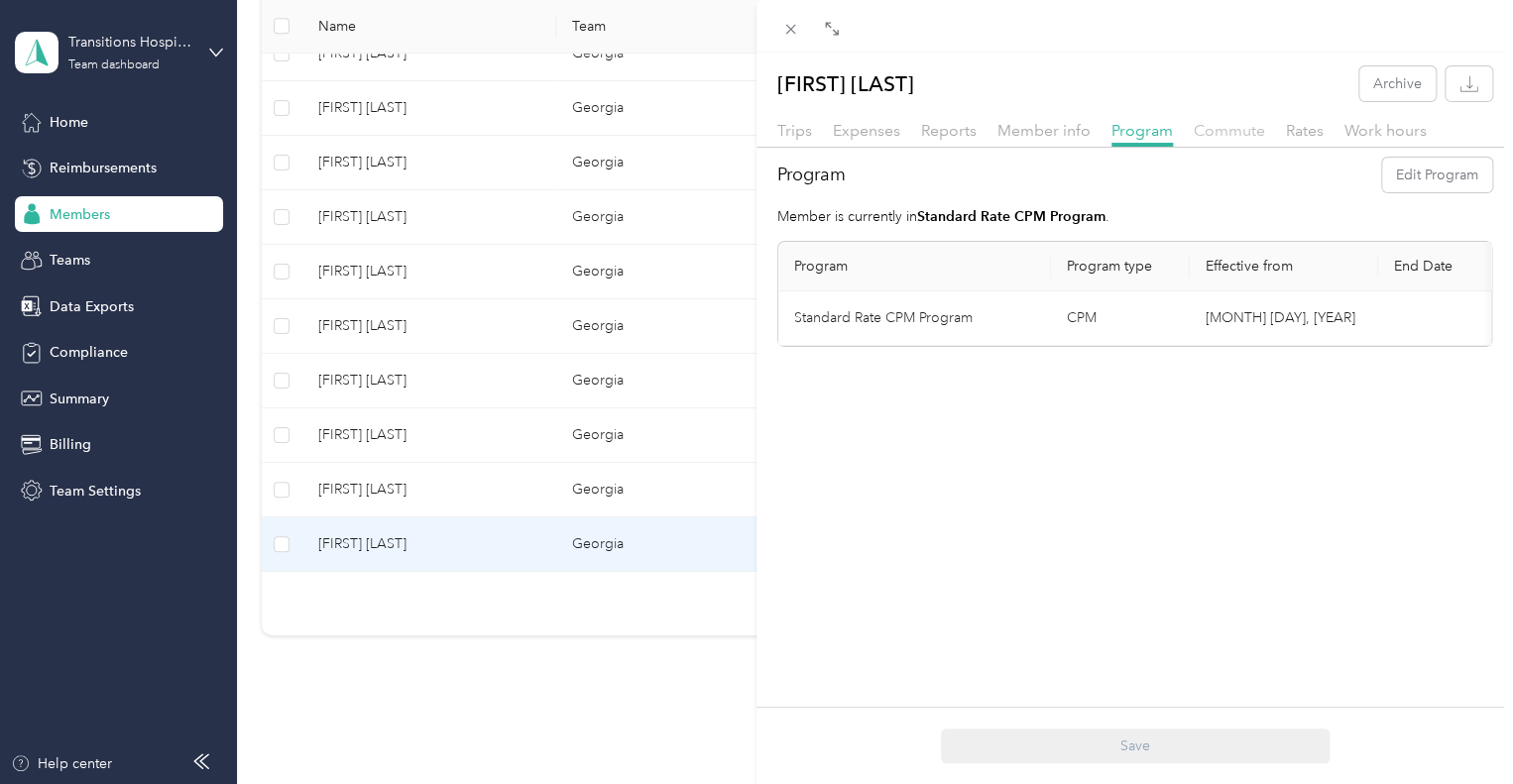 click on "Commute" at bounding box center (1229, 130) 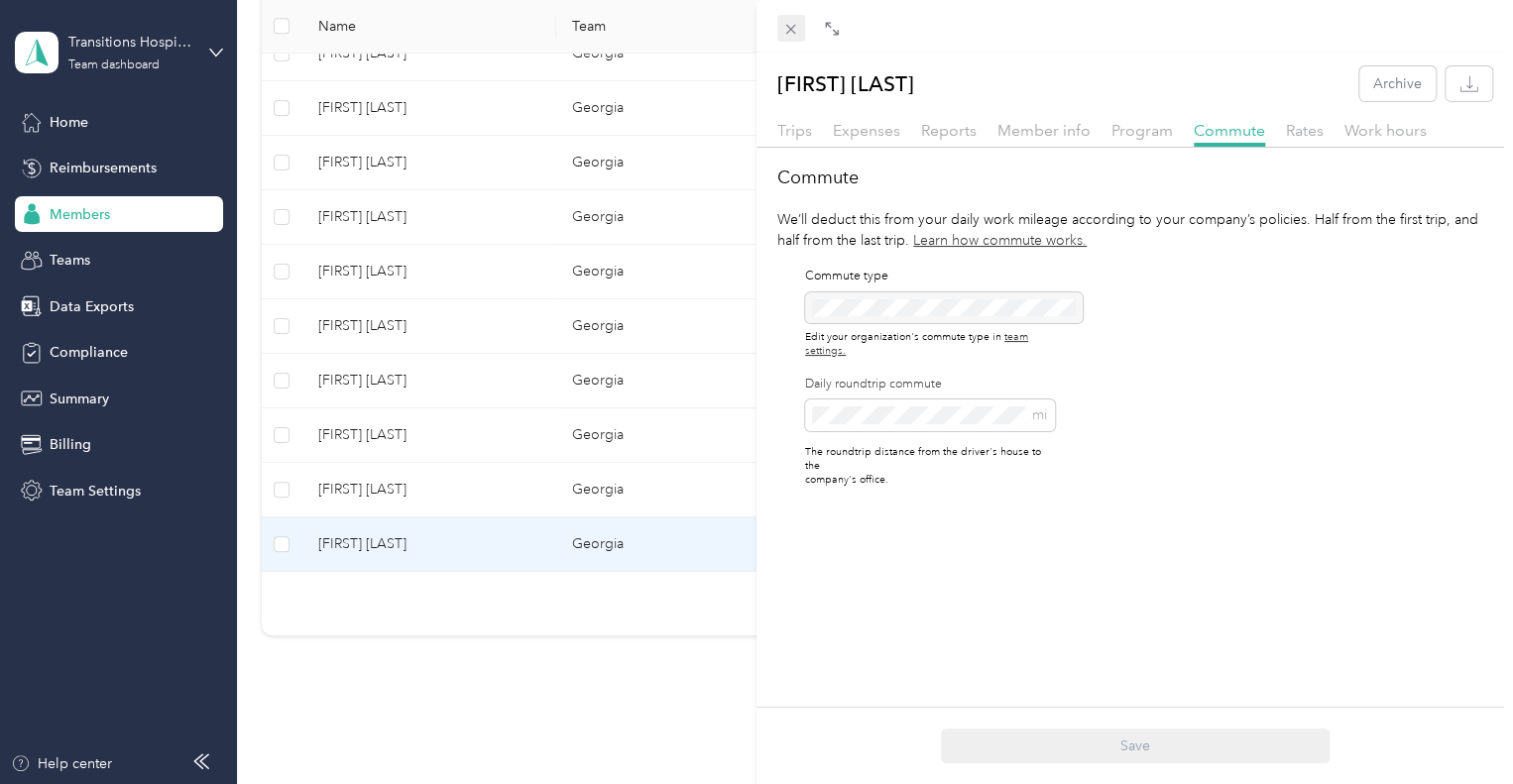 click 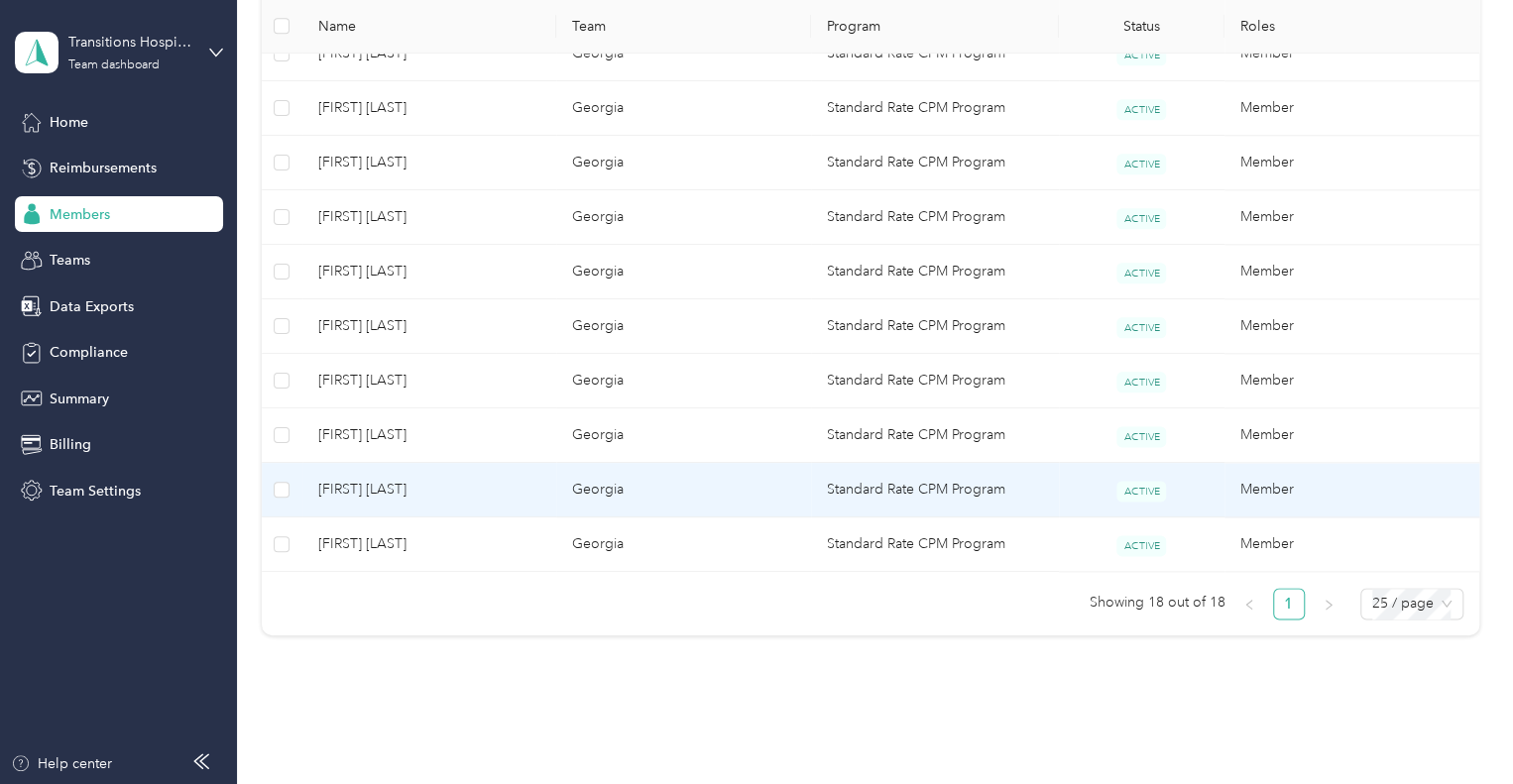 click on "[FIRST] [LAST]" at bounding box center [429, 490] 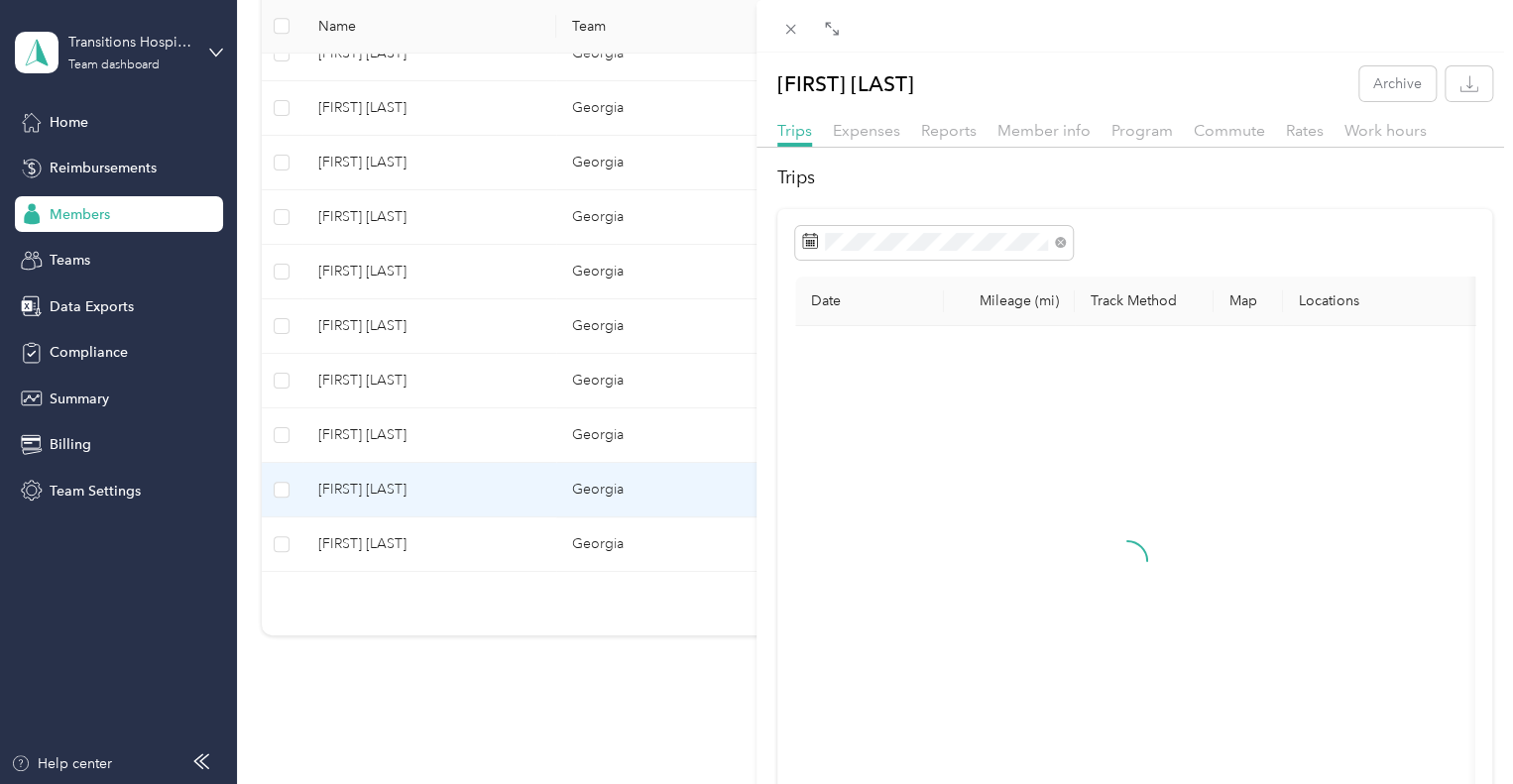 click on "Commute" at bounding box center [1229, 131] 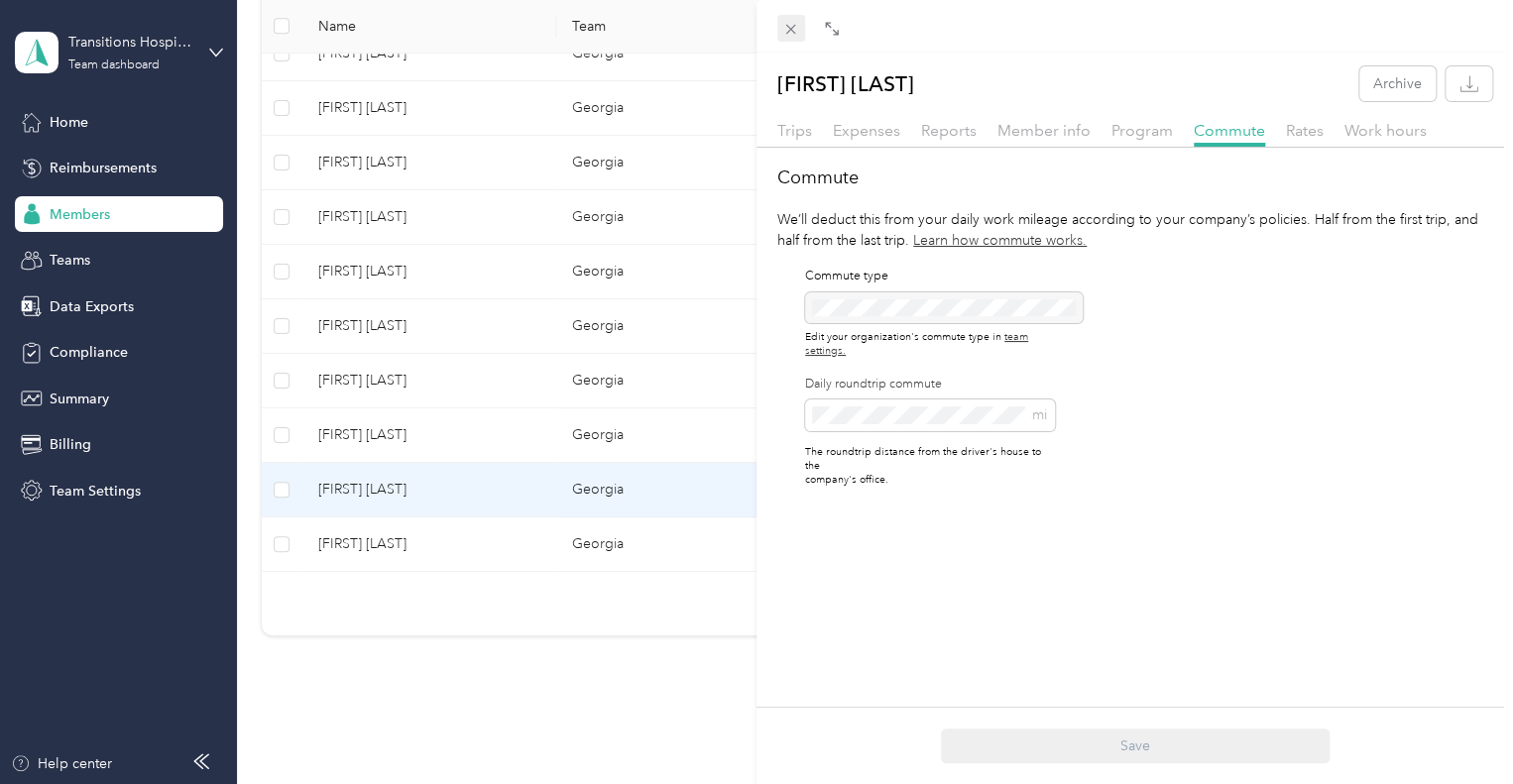 click 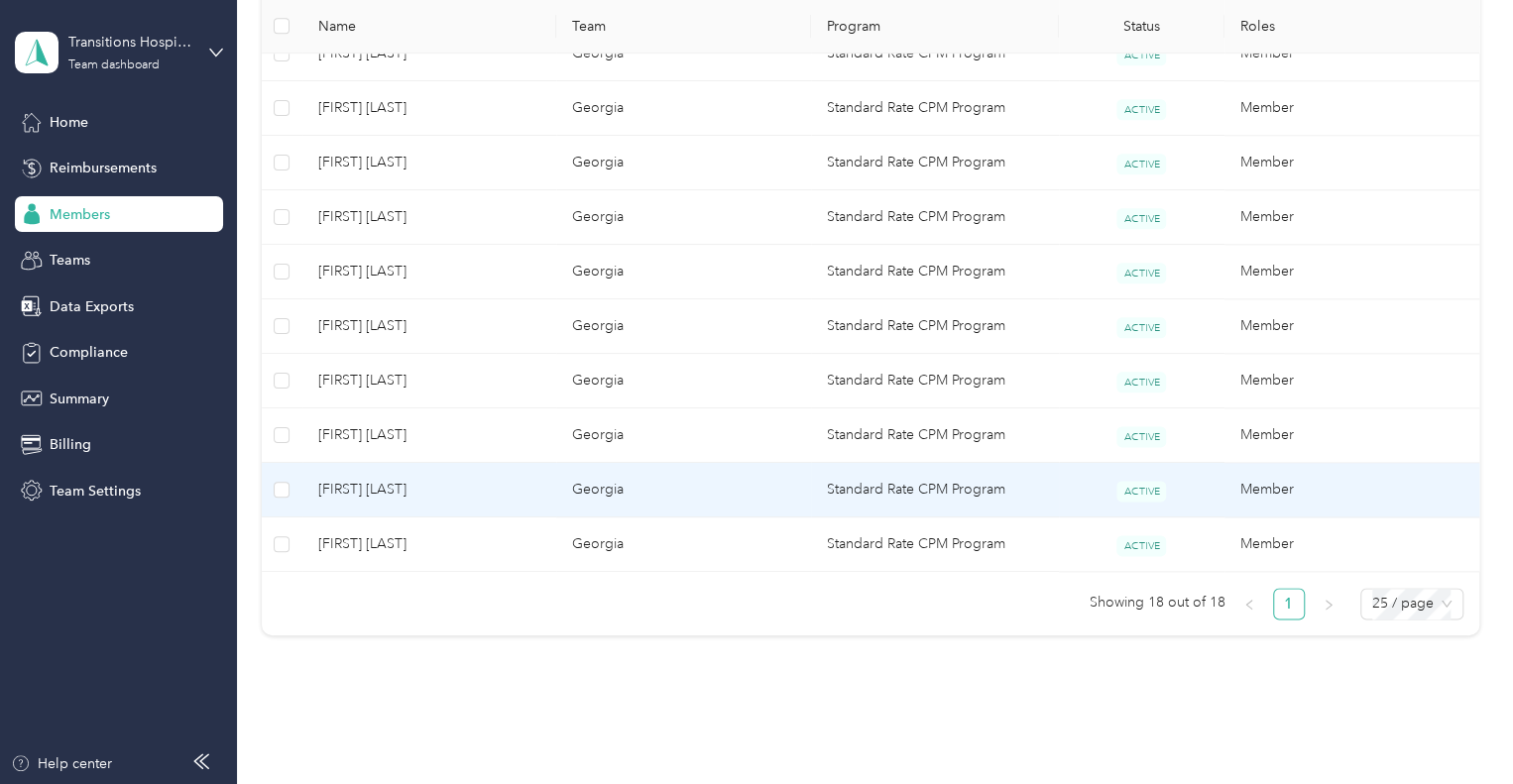 click on "[FIRST] [LAST] Archive Trips Expenses Reports Member info Program Commute Rates Work hours Commute We’ll deduct this from your daily work mileage according to your company’s policies. Half from the first trip, and half from the last trip.   Learn how commute works. Commute type Edit your organization's commute type in   team settings. Daily roundtrip commute   mi The roundtrip distance from the driver's house to the  company's office. Save" at bounding box center (756, 392) 